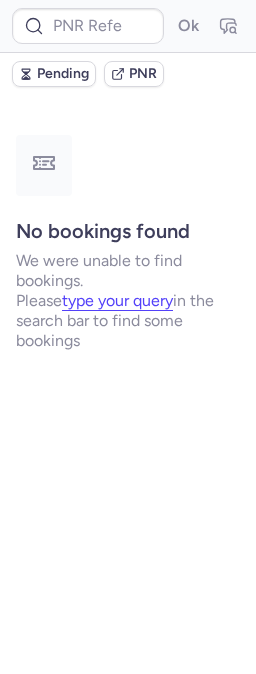 scroll, scrollTop: 0, scrollLeft: 0, axis: both 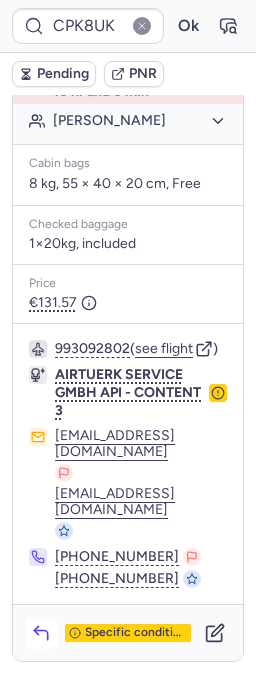 click 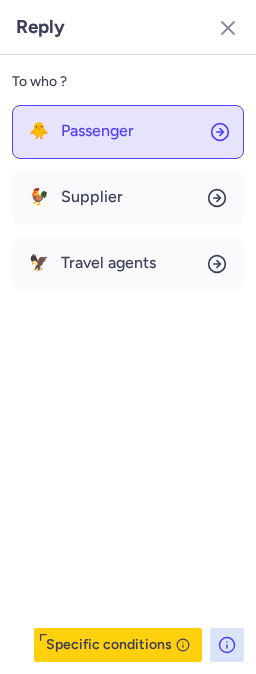 click on "Passenger" at bounding box center [97, 131] 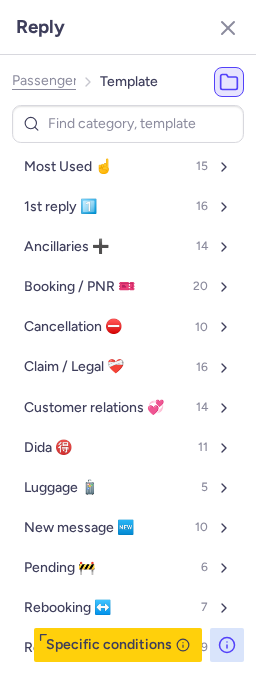 click at bounding box center [128, 124] 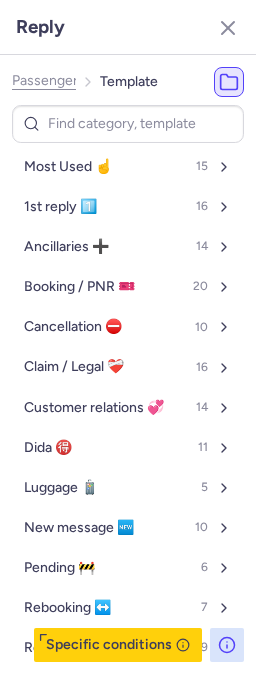 type on "v" 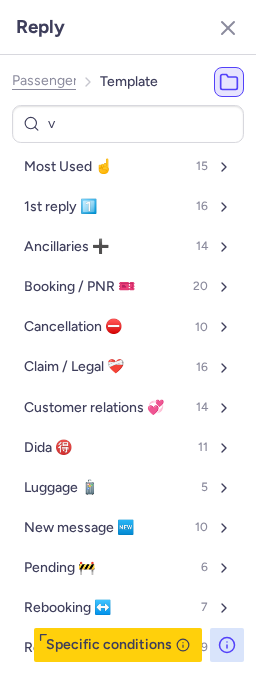 select on "en" 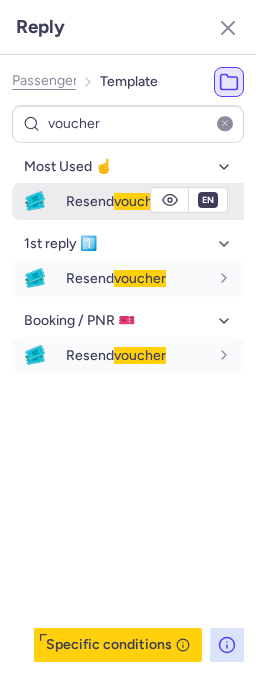 type on "voucher" 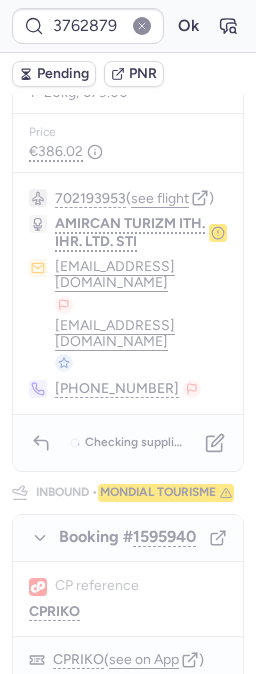 scroll, scrollTop: 0, scrollLeft: 0, axis: both 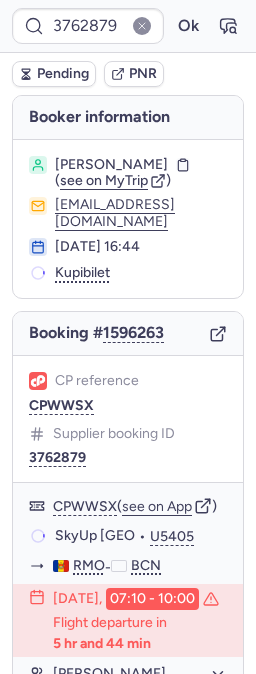 type on "CPRIKO" 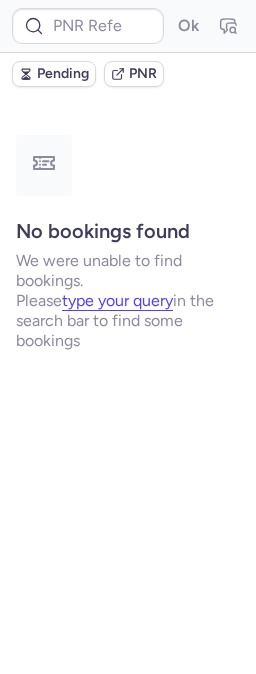 type on "CPH2KJ" 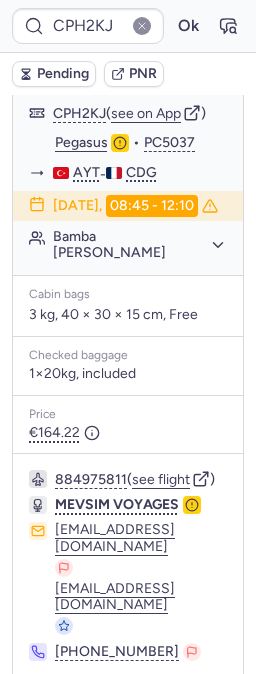 scroll, scrollTop: 1420, scrollLeft: 0, axis: vertical 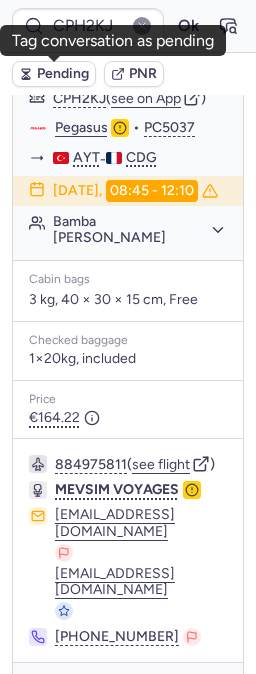click on "Pending" at bounding box center [63, 74] 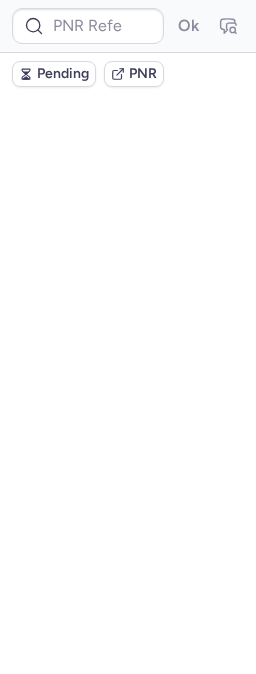 scroll, scrollTop: 0, scrollLeft: 0, axis: both 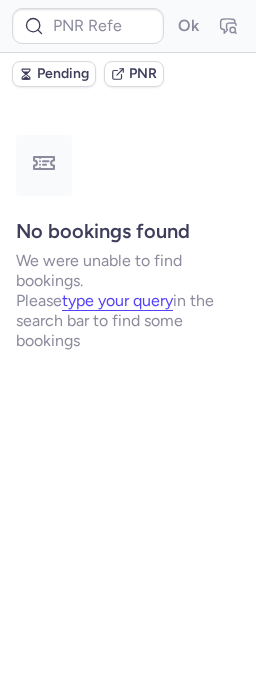 type on "CPH2KJ" 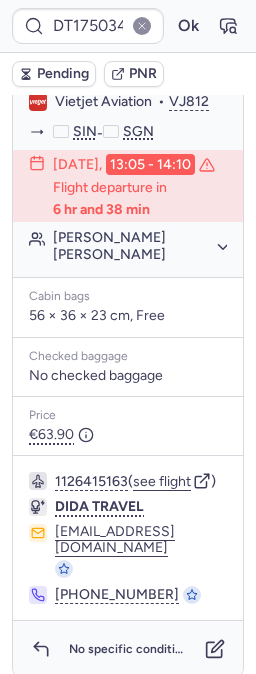 scroll, scrollTop: 520, scrollLeft: 0, axis: vertical 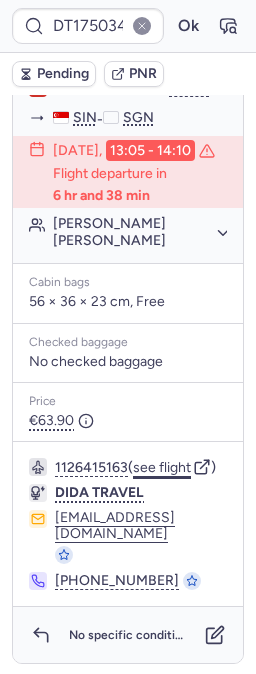 click on "see flight" 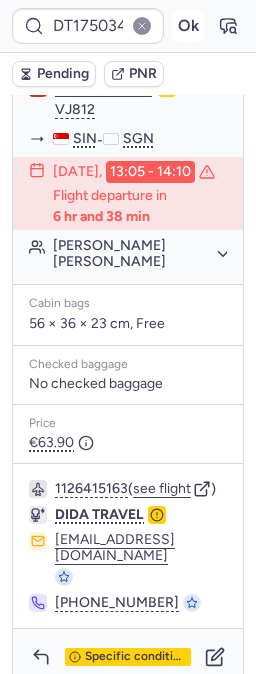 click on "Ok" at bounding box center [188, 26] 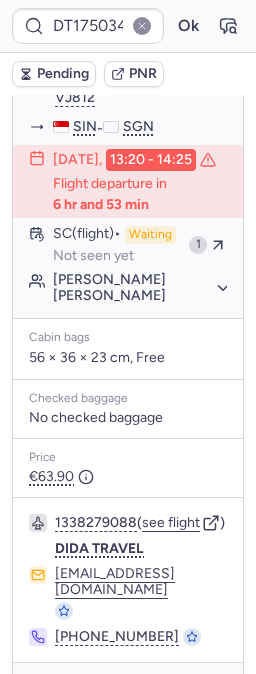 scroll, scrollTop: 520, scrollLeft: 0, axis: vertical 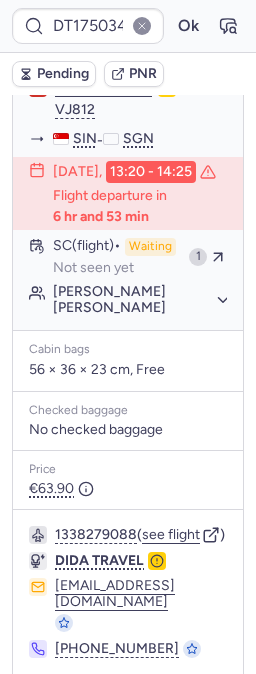 type on "CPH2KJ" 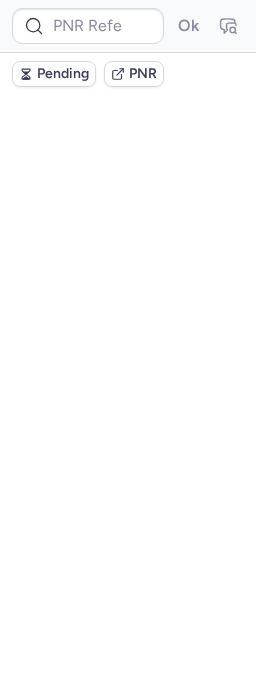 scroll, scrollTop: 0, scrollLeft: 0, axis: both 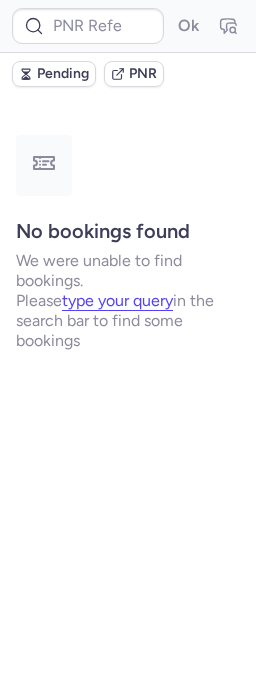 type on "CPHTEE" 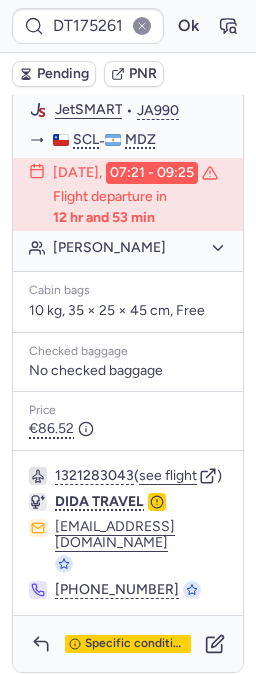 scroll, scrollTop: 520, scrollLeft: 0, axis: vertical 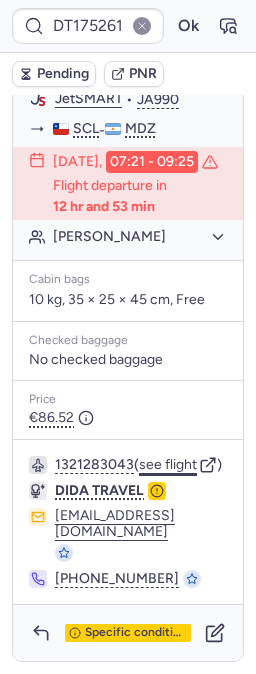 click on "see flight" 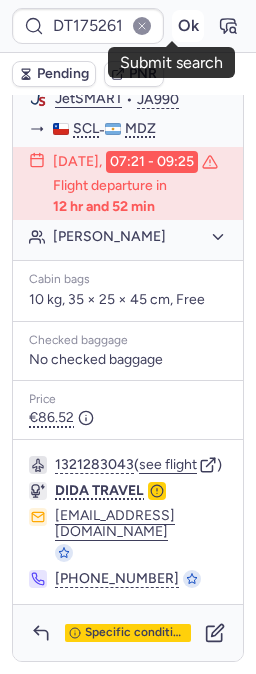 click on "Ok" at bounding box center [188, 26] 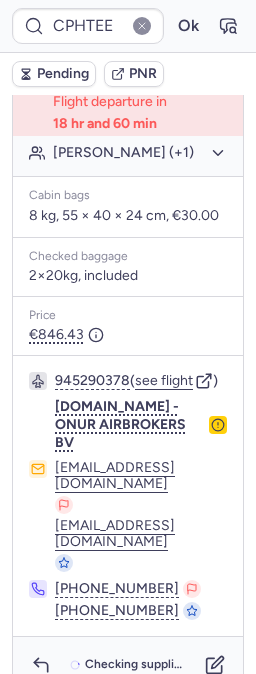 scroll, scrollTop: 508, scrollLeft: 0, axis: vertical 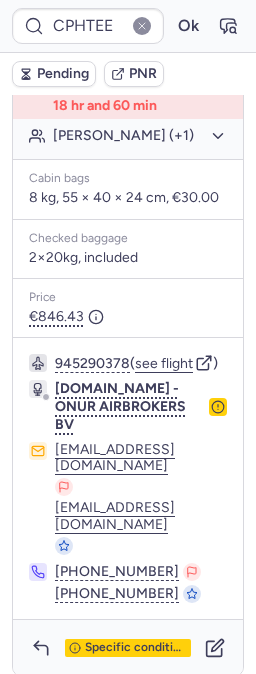 type on "CP9U2P" 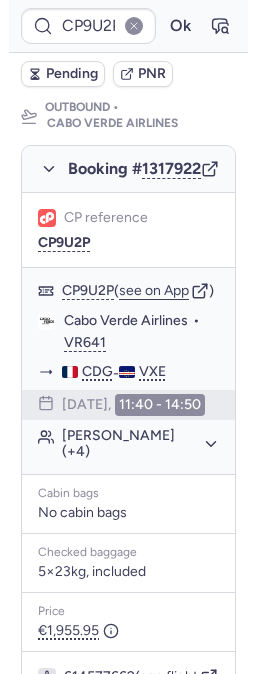 scroll, scrollTop: 319, scrollLeft: 0, axis: vertical 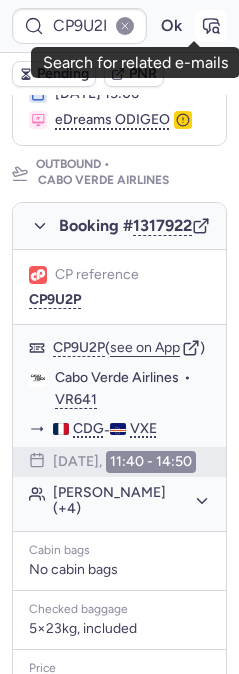click 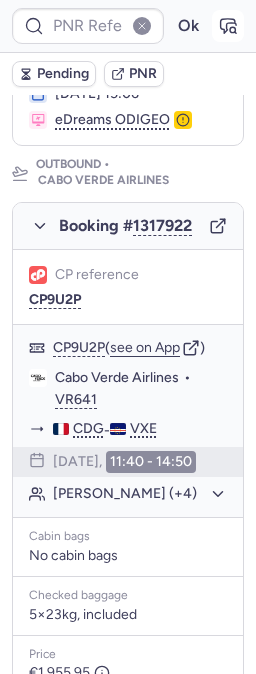 type on "CP9U2P" 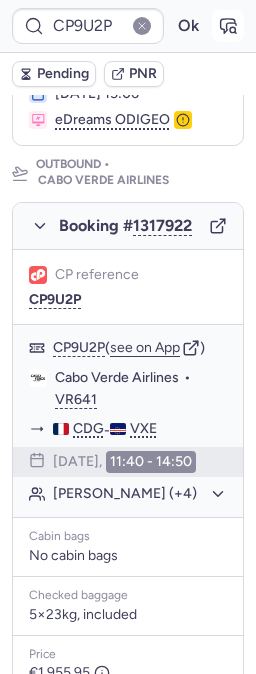 scroll, scrollTop: 0, scrollLeft: 0, axis: both 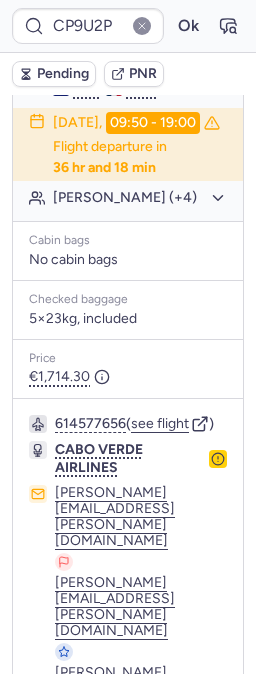 click on "Specific conditions" at bounding box center (136, 897) 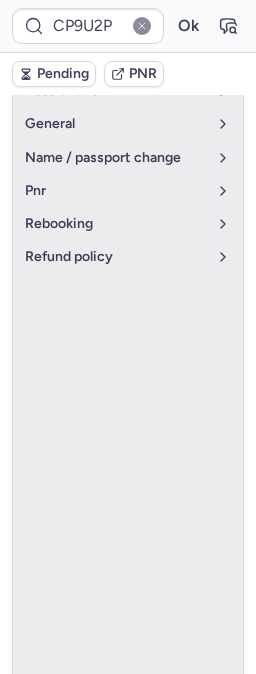 scroll, scrollTop: 1273, scrollLeft: 0, axis: vertical 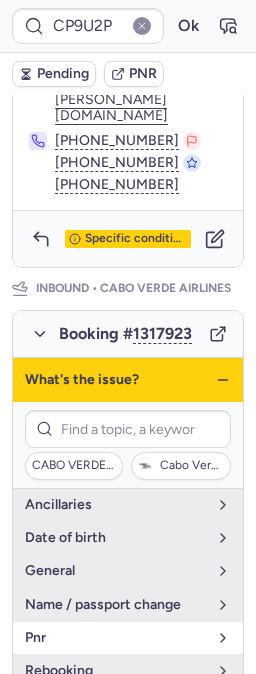 click on "pnr" at bounding box center (116, 638) 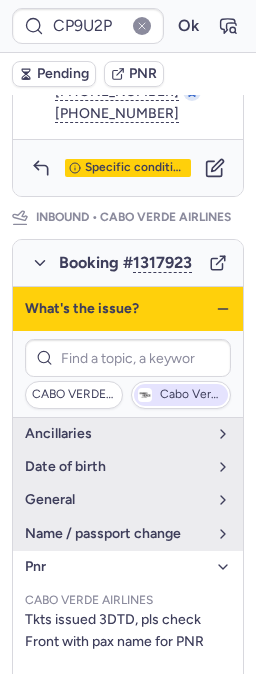 scroll, scrollTop: 1273, scrollLeft: 0, axis: vertical 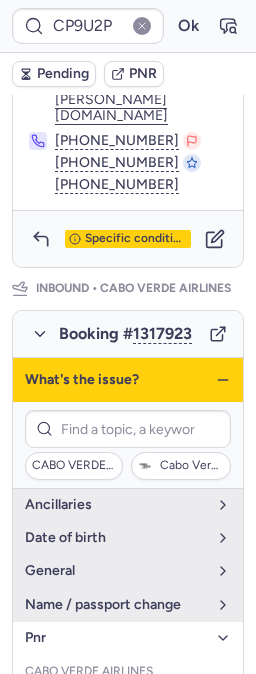 click 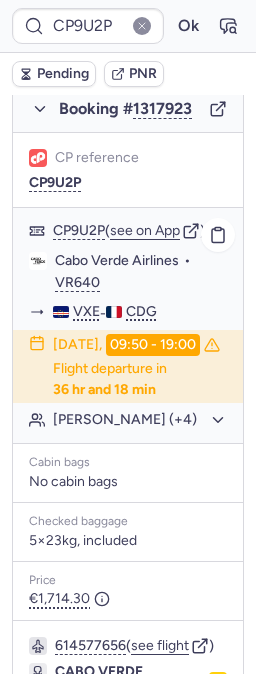 scroll, scrollTop: 1276, scrollLeft: 0, axis: vertical 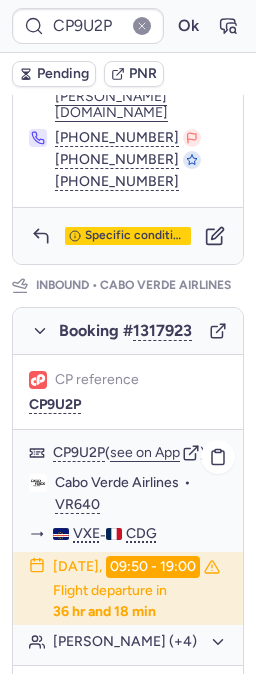 click on "[PERSON_NAME] (+4)" 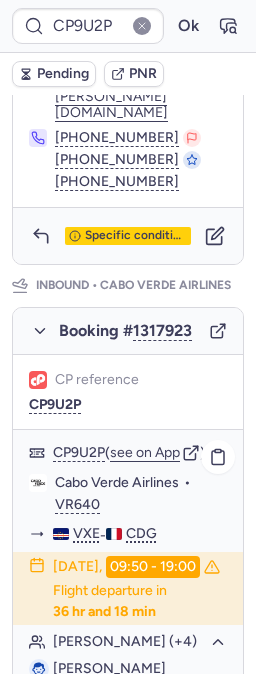 click on "Ylann ALMON MONTEIRO" at bounding box center [109, 668] 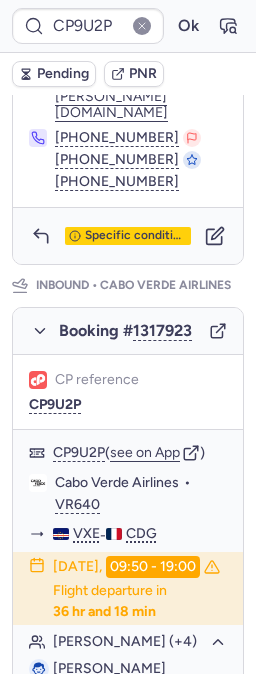 copy on "Ylann ALMON MONTEIRO" 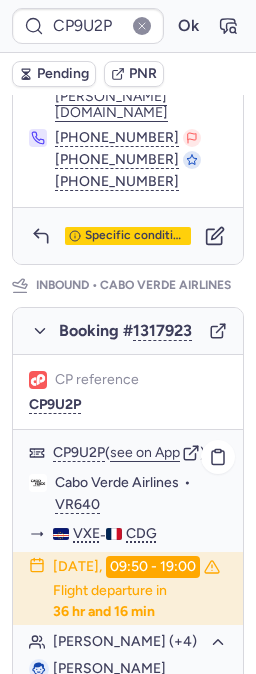 click on "Ylann ALMON MONTEIRO" at bounding box center [109, 668] 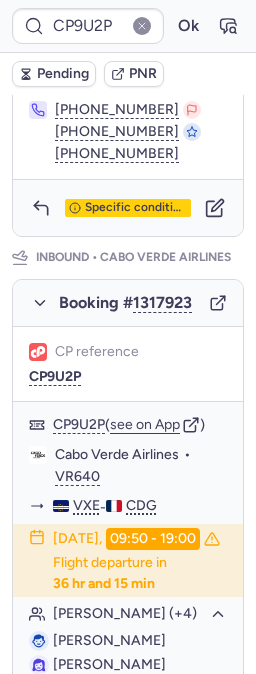 scroll, scrollTop: 1257, scrollLeft: 0, axis: vertical 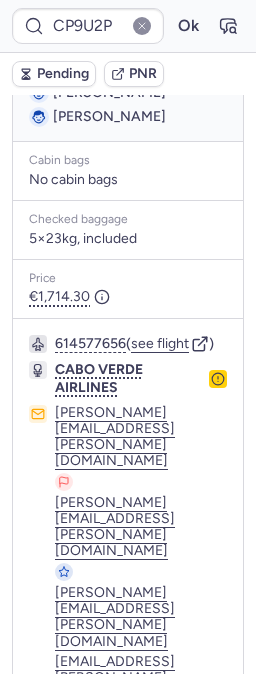 click on "Specific conditions" at bounding box center (136, 817) 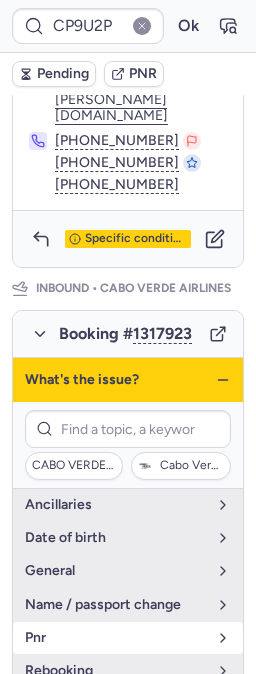 click on "pnr" at bounding box center (116, 638) 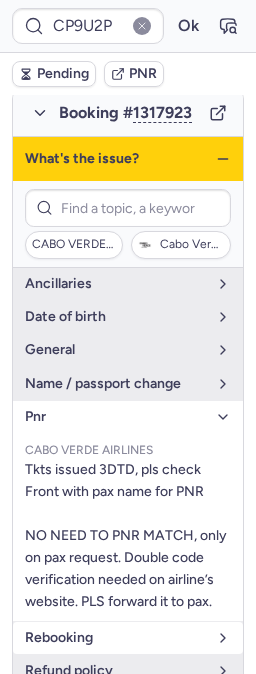 scroll, scrollTop: 1496, scrollLeft: 0, axis: vertical 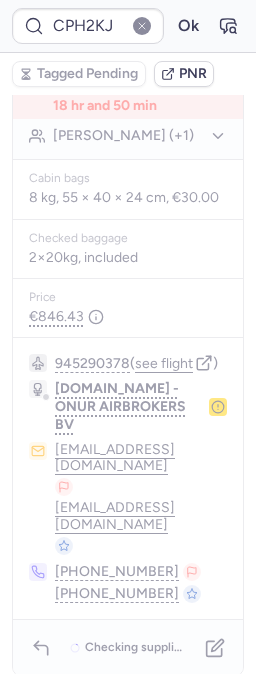 type on "CPAUUO" 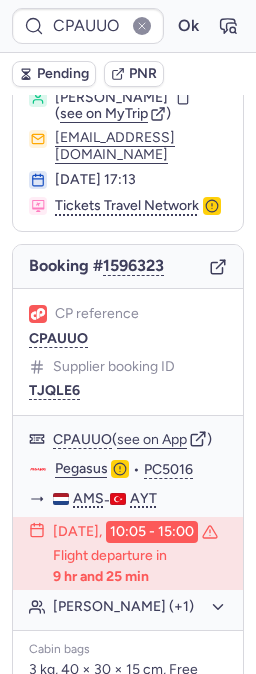 scroll, scrollTop: 64, scrollLeft: 0, axis: vertical 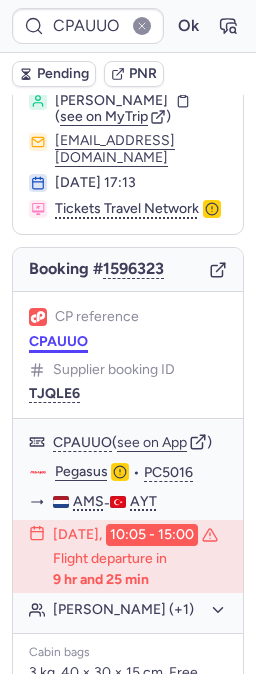 click on "CPAUUO" at bounding box center [58, 342] 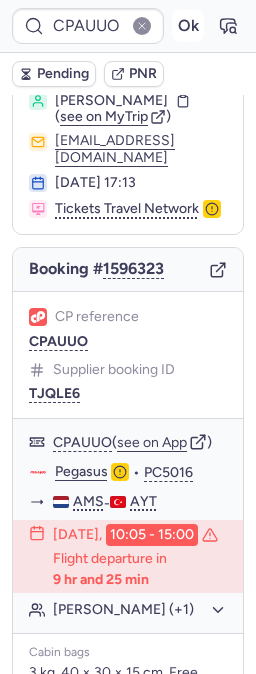 click on "Ok" at bounding box center [188, 26] 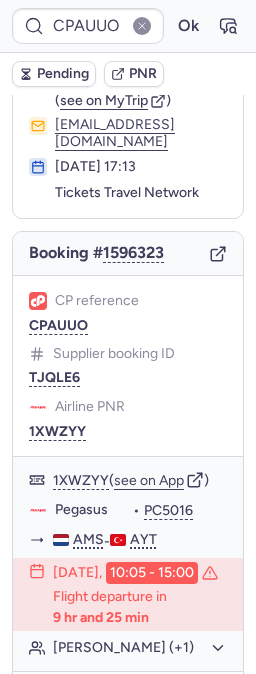 scroll, scrollTop: 64, scrollLeft: 0, axis: vertical 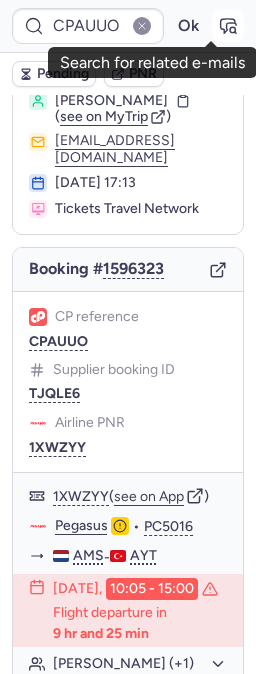 click at bounding box center (228, 26) 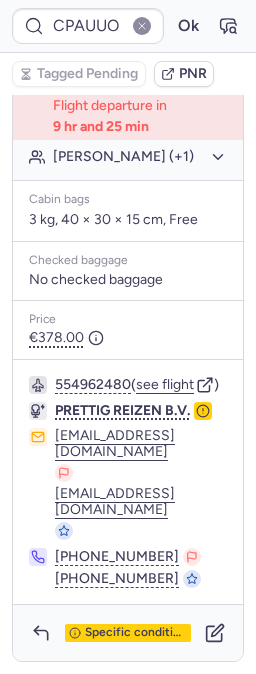 scroll, scrollTop: 596, scrollLeft: 0, axis: vertical 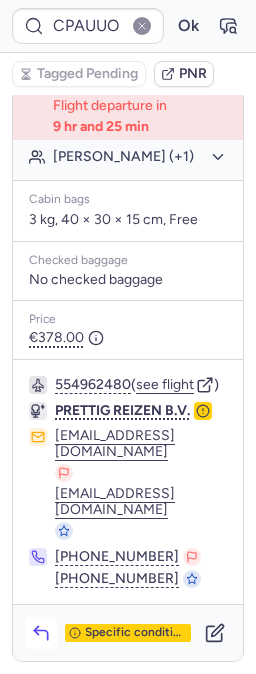 click 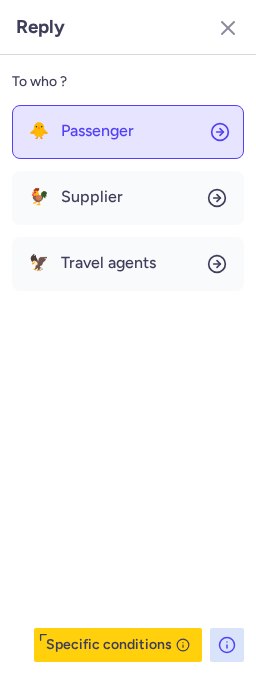 drag, startPoint x: 140, startPoint y: 118, endPoint x: 136, endPoint y: 131, distance: 13.601471 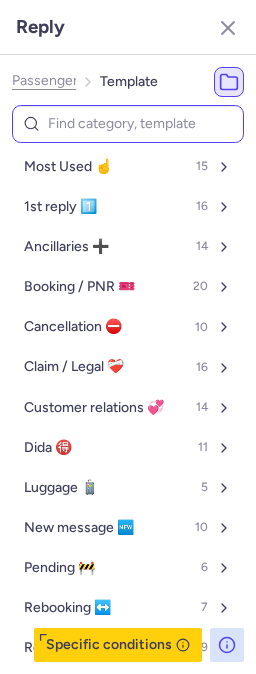 click at bounding box center [128, 124] 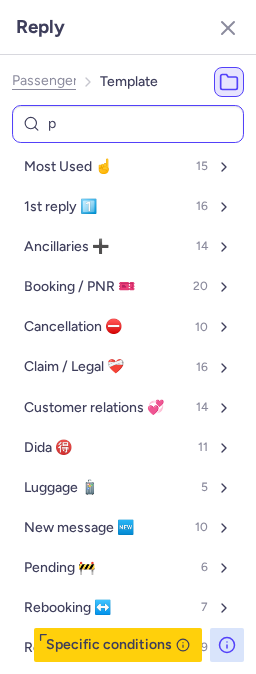 type on "pn" 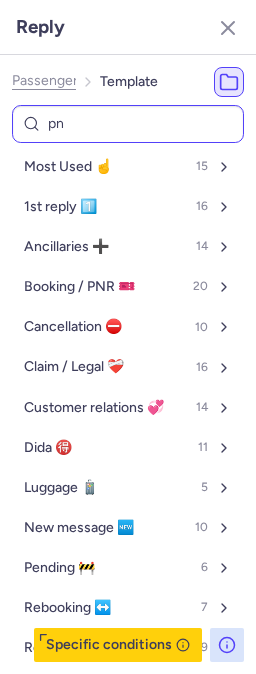 select on "en" 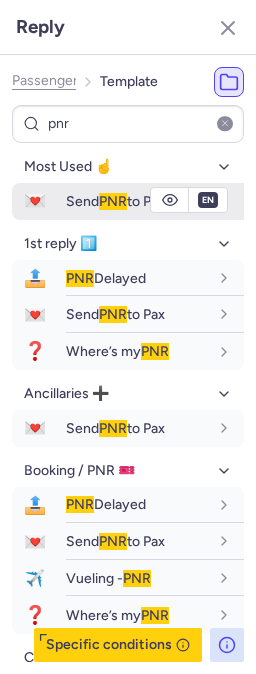type on "pnr" 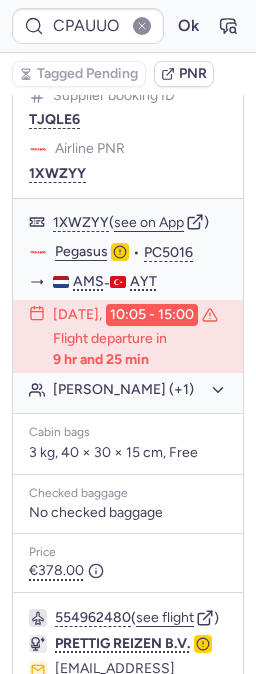 scroll, scrollTop: 263, scrollLeft: 0, axis: vertical 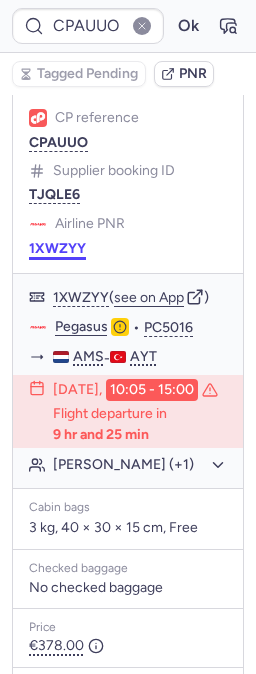 click on "1XWZYY" at bounding box center [57, 249] 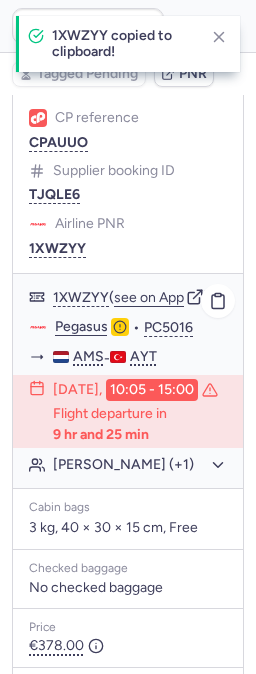 click on "Pegasus" 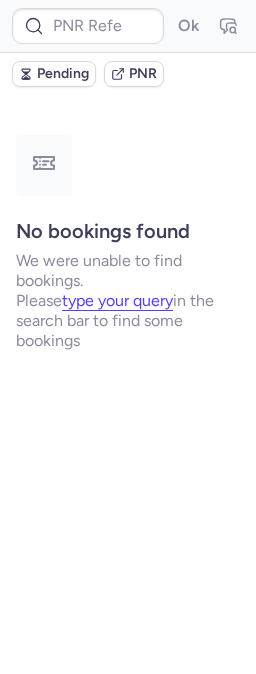scroll, scrollTop: 0, scrollLeft: 0, axis: both 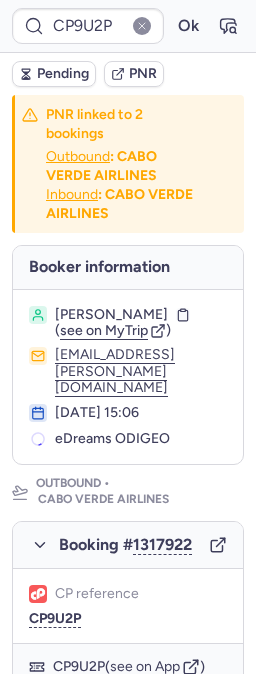 type 